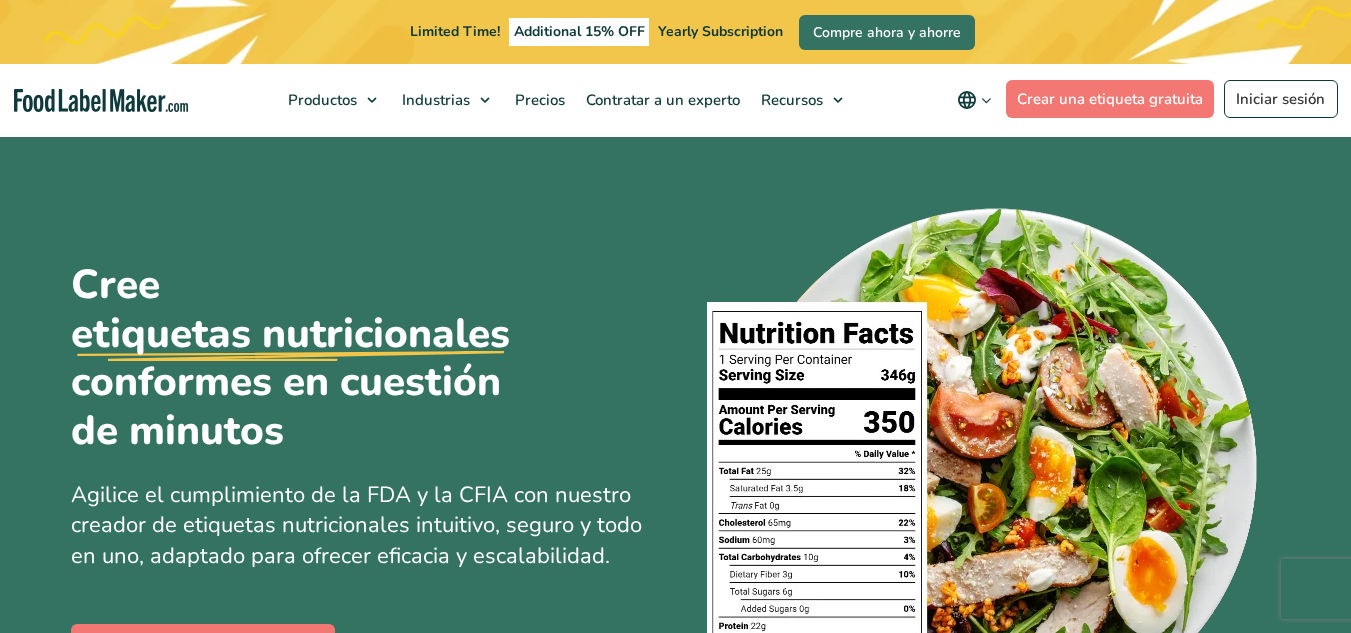 scroll, scrollTop: 795, scrollLeft: 0, axis: vertical 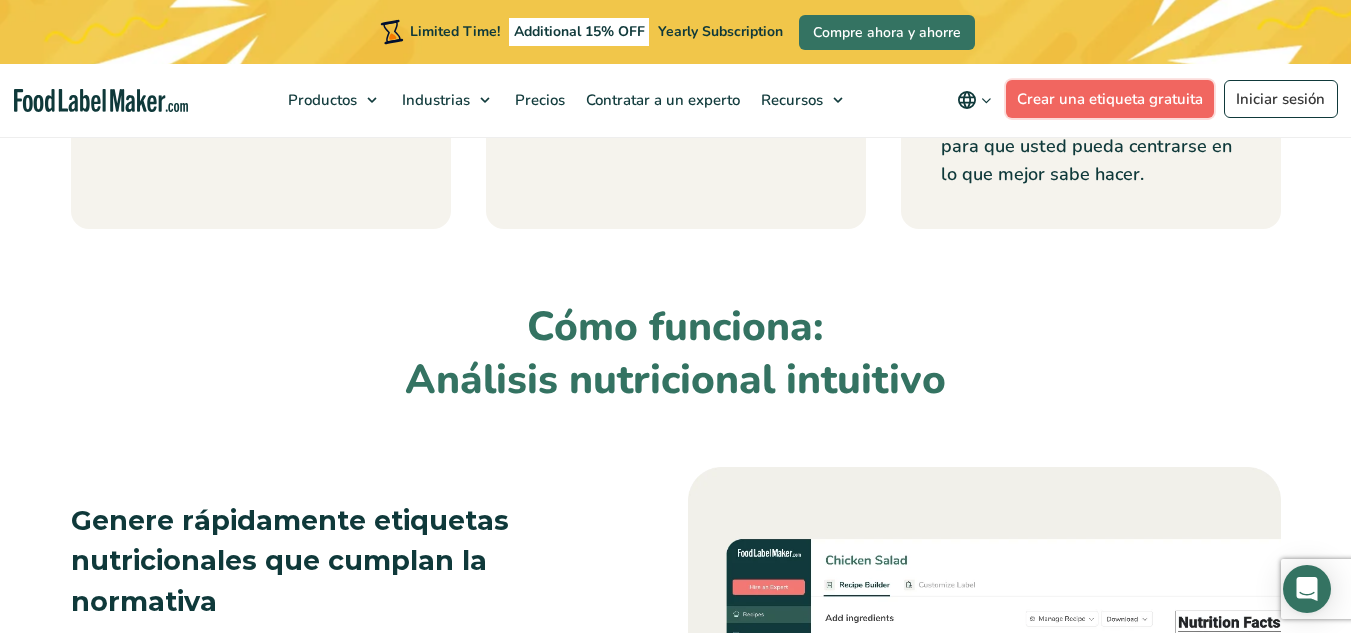 click on "Crear una etiqueta gratuita" at bounding box center [1110, 99] 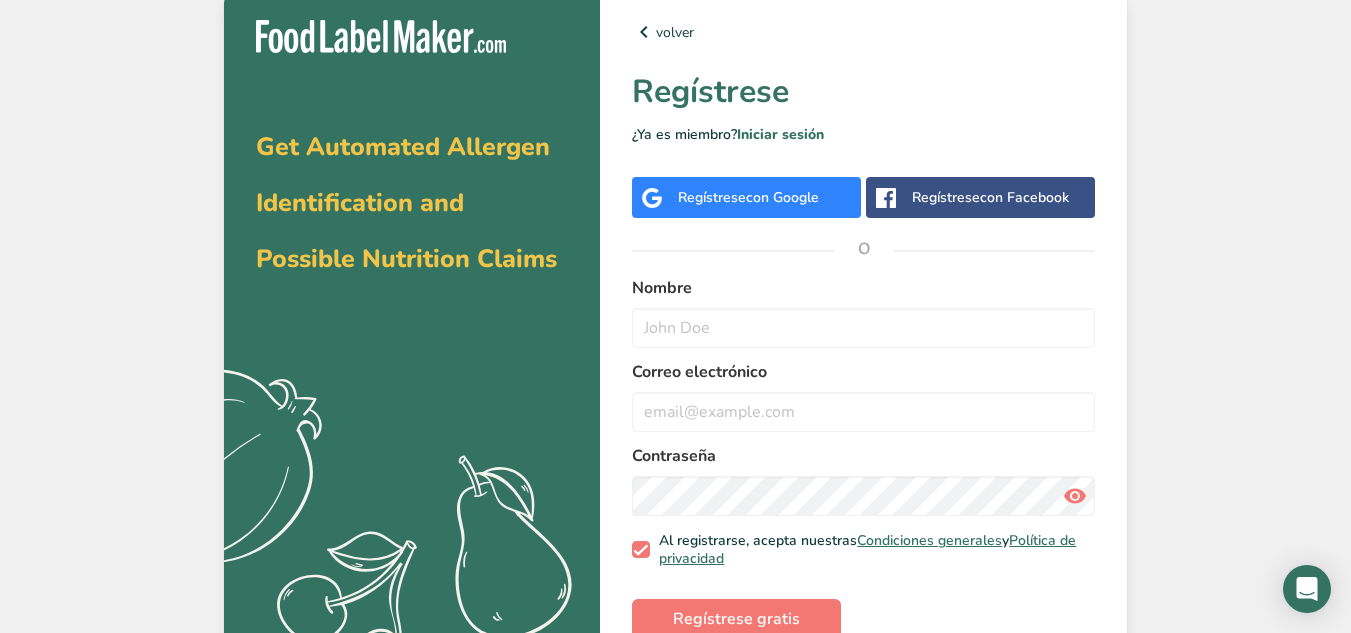 scroll, scrollTop: 0, scrollLeft: 0, axis: both 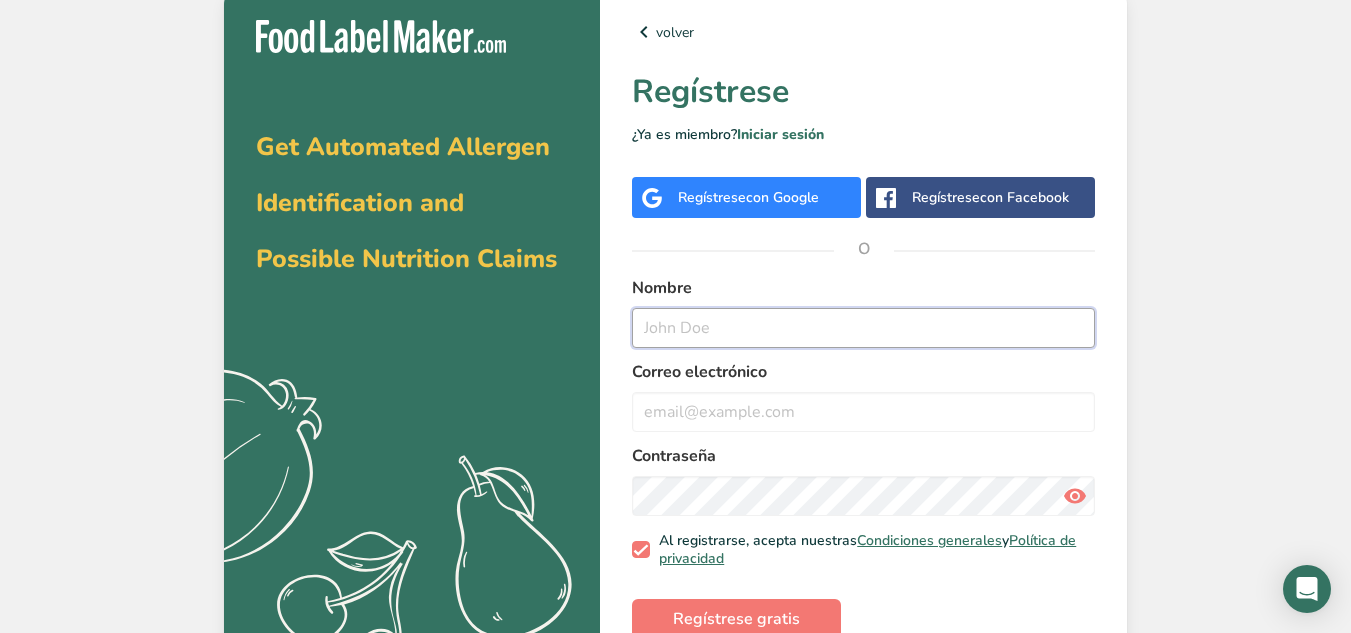 click at bounding box center [863, 328] 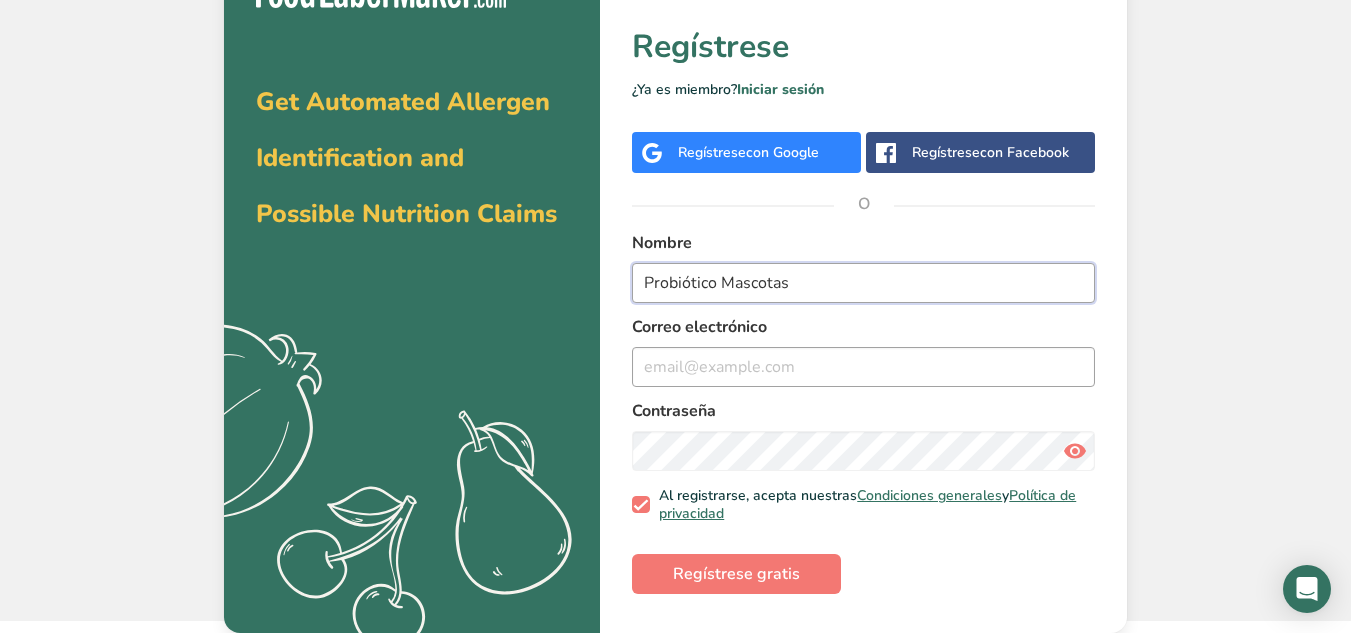 scroll, scrollTop: 0, scrollLeft: 0, axis: both 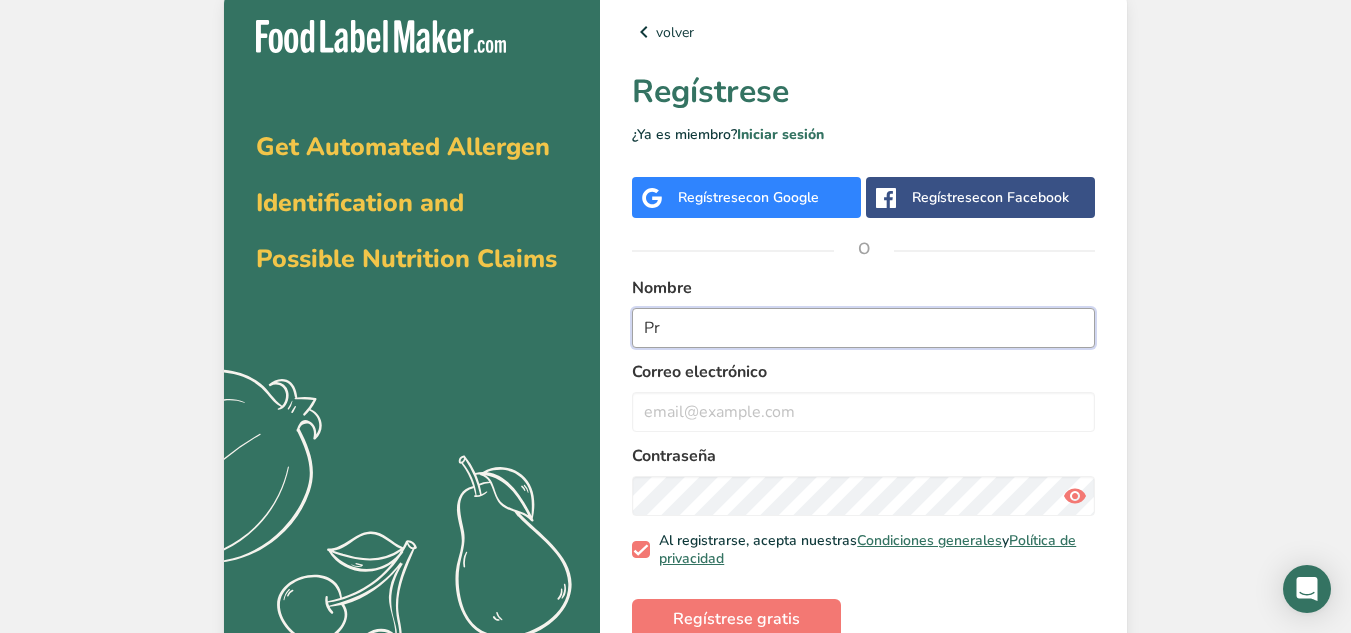 type on "P" 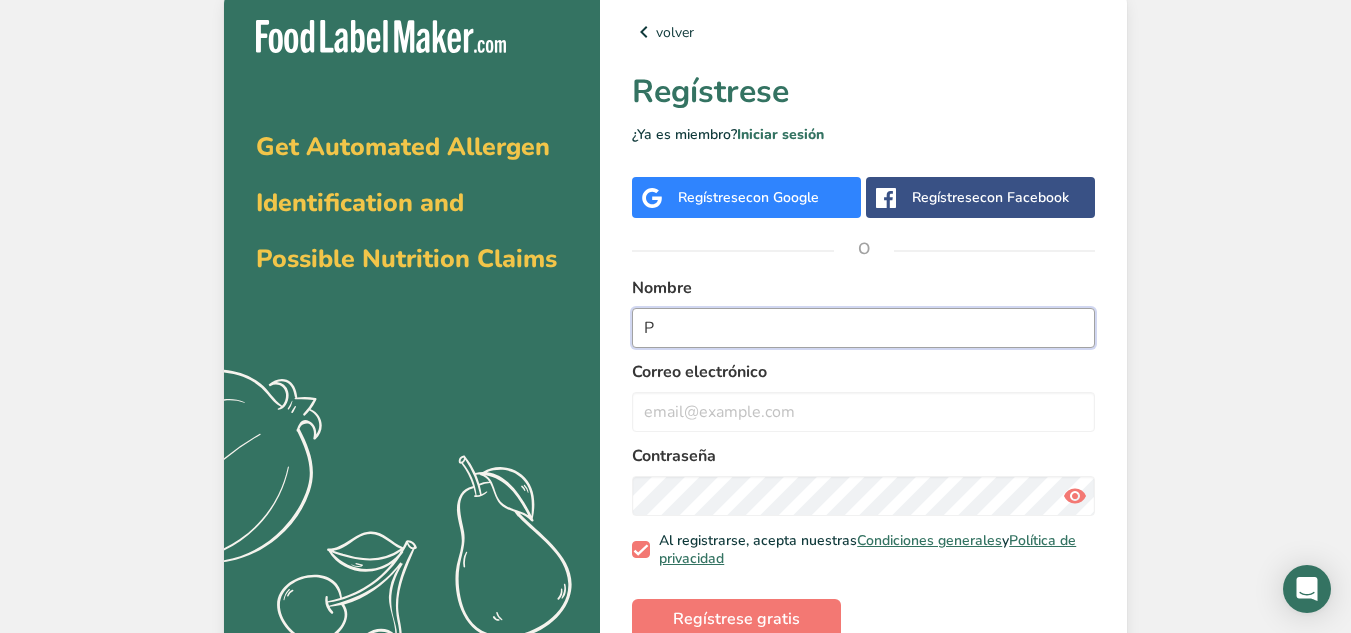 type 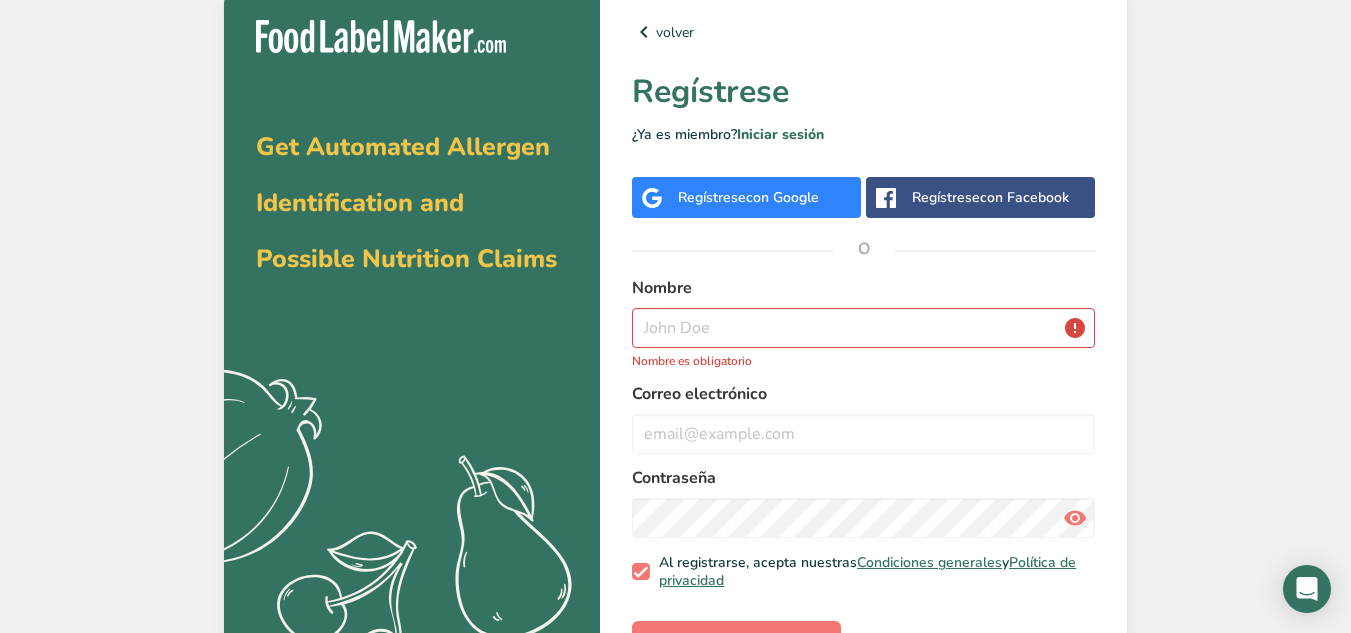 click on "Regístrese  con Google" at bounding box center [748, 197] 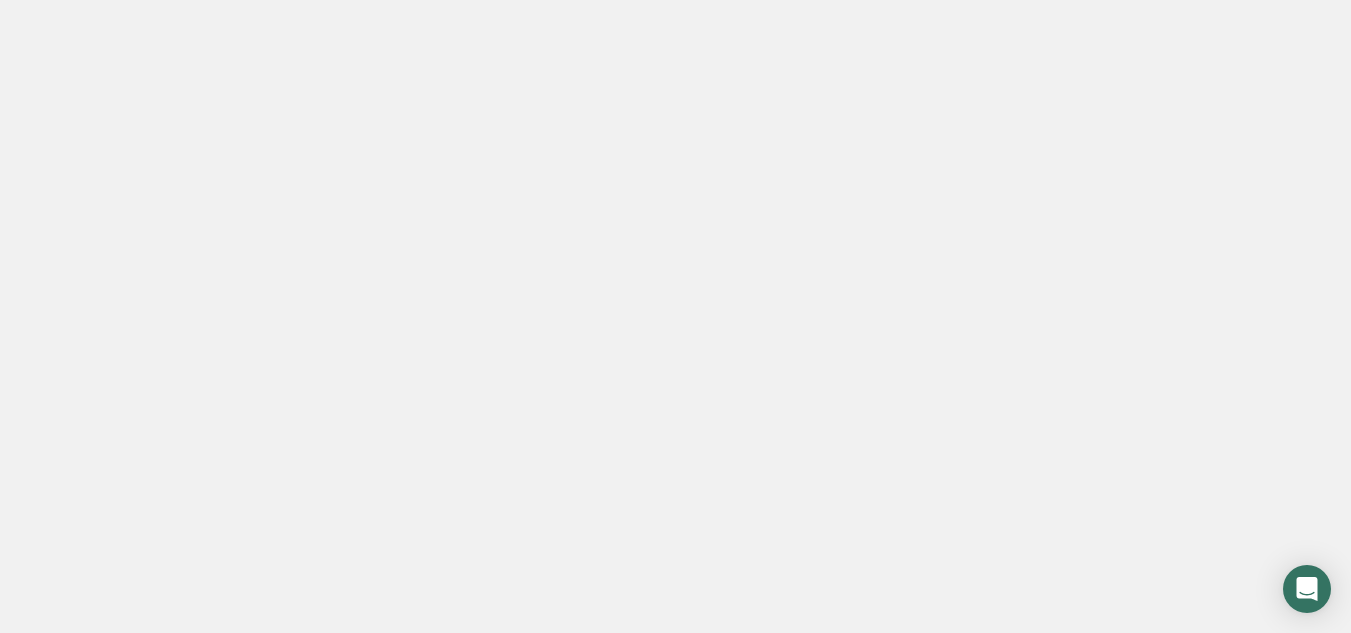 scroll, scrollTop: 0, scrollLeft: 0, axis: both 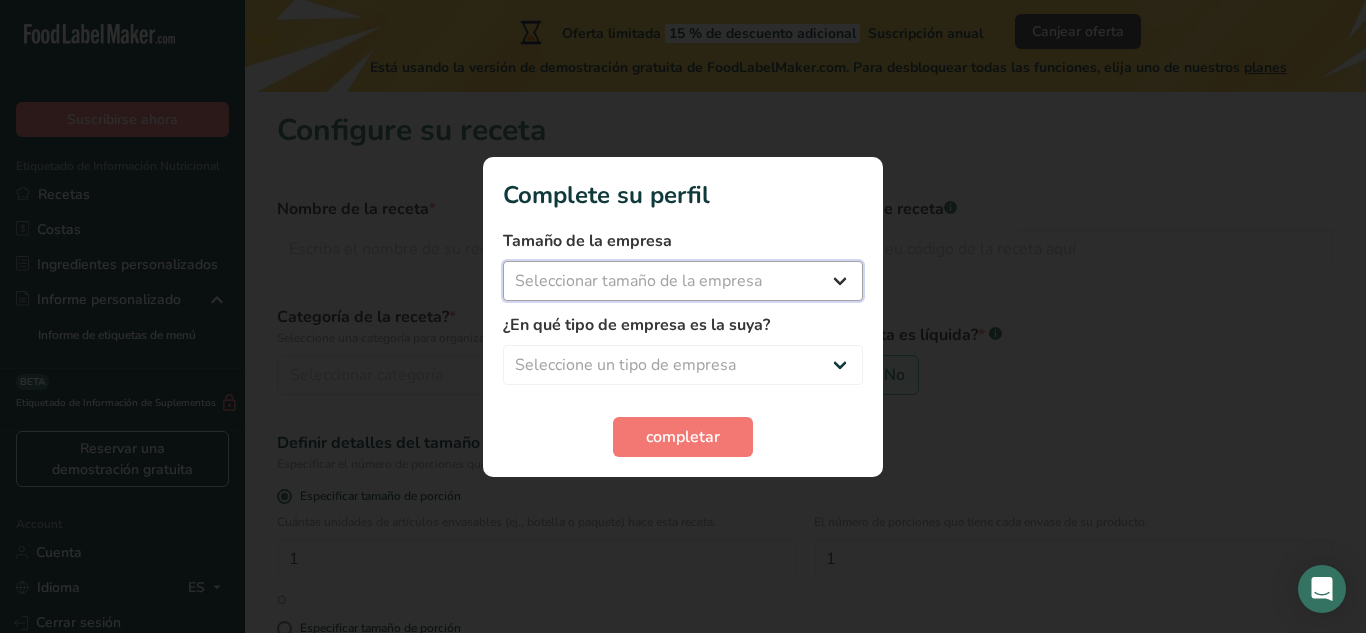 click on "Seleccionar tamaño de la empresa
Menos de 10 empleados
De 10 a 50 empleados
De 51 a 500 empleados
Más de 500 empleados" at bounding box center (683, 281) 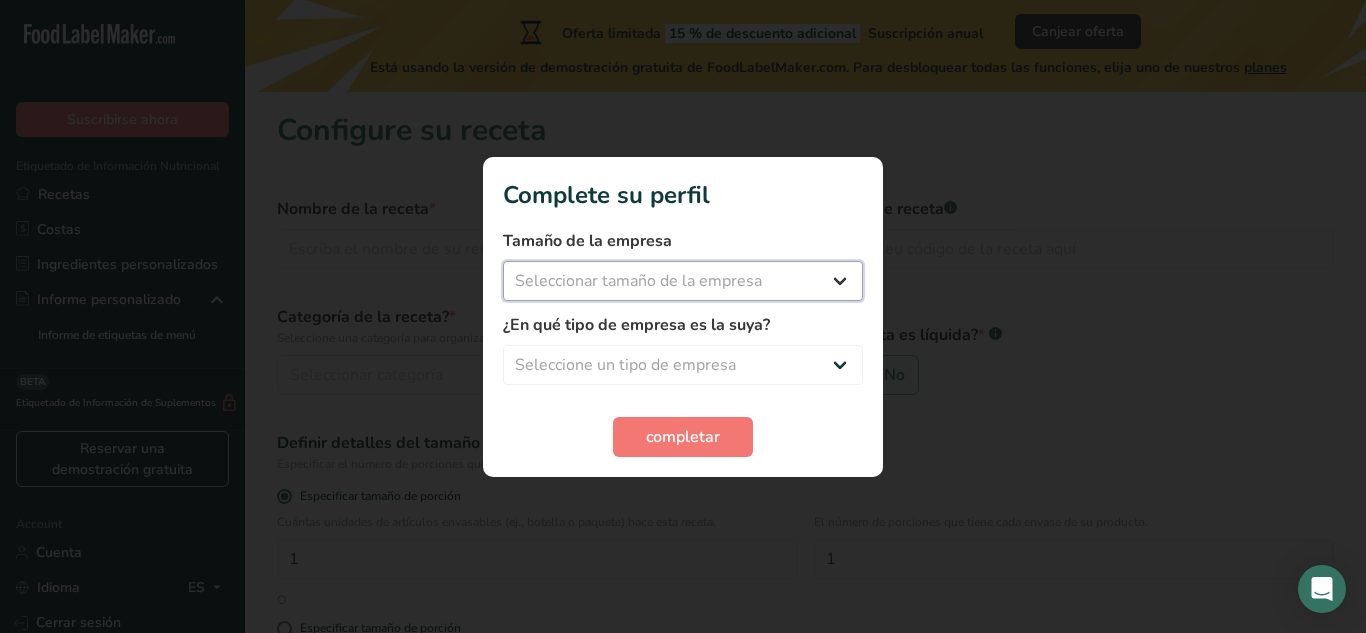 select on "1" 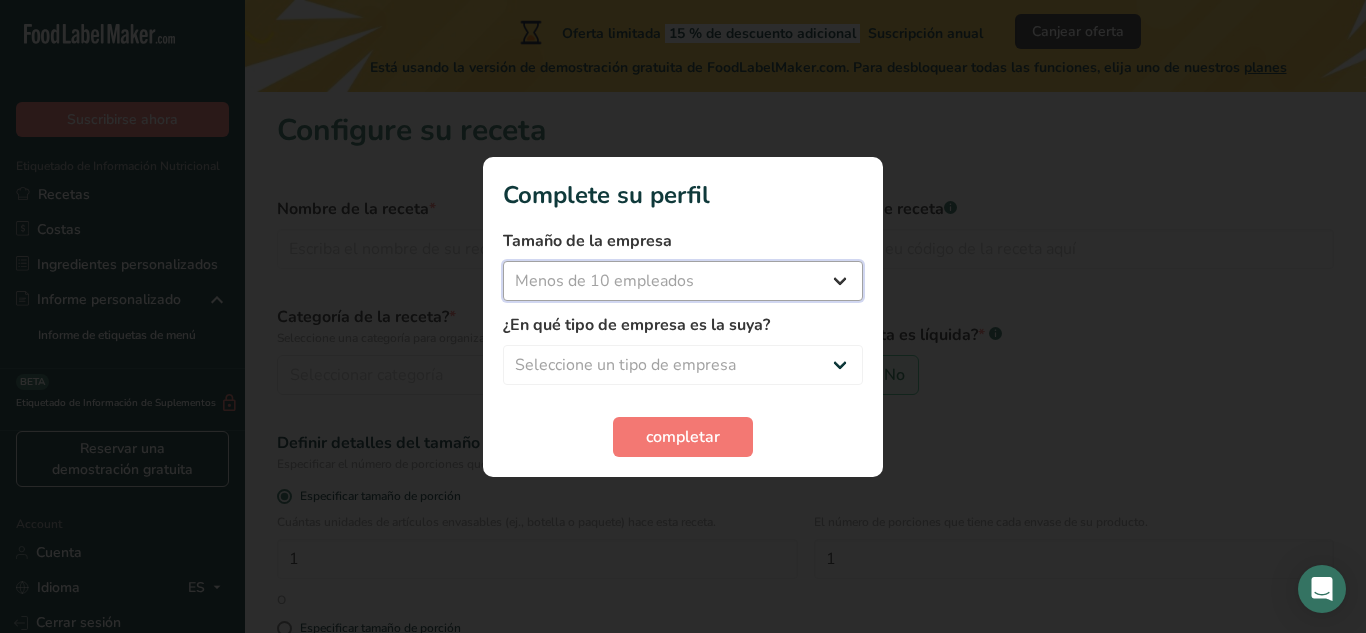 click on "Seleccionar tamaño de la empresa
Menos de 10 empleados
De 10 a 50 empleados
De 51 a 500 empleados
Más de 500 empleados" at bounding box center (683, 281) 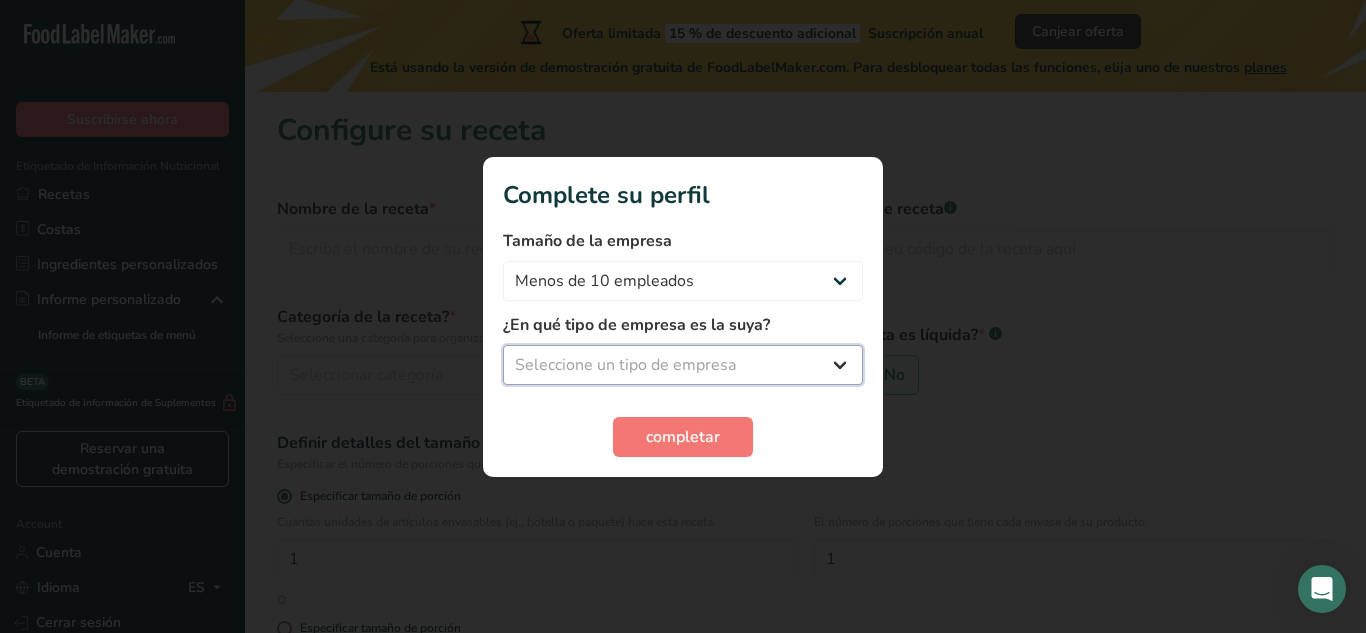 click on "Seleccione un tipo de empresa
Fabricante de alimentos envasados
Restaurante y cafetería
Panadería
Empresa de comidas preparadas y cáterin
Nutricionista
Bloguero gastronómico
Entrenador personal
Otro" at bounding box center [683, 365] 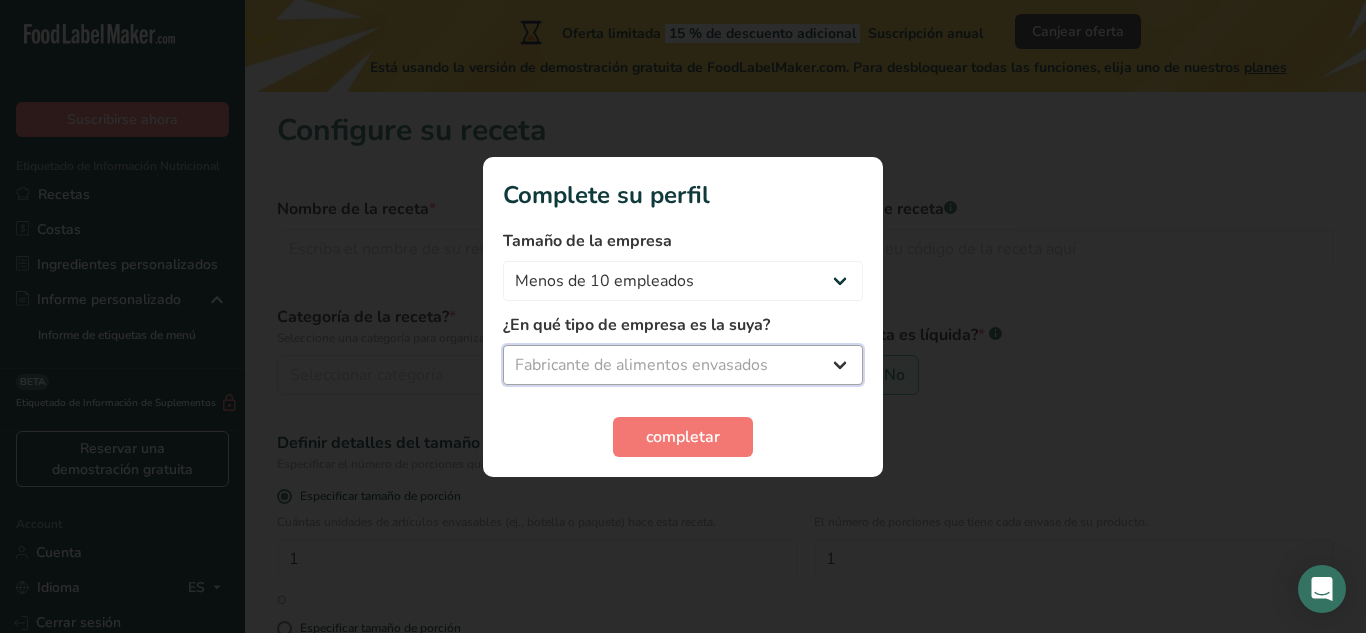 click on "Seleccione un tipo de empresa
Fabricante de alimentos envasados
Restaurante y cafetería
Panadería
Empresa de comidas preparadas y cáterin
Nutricionista
Bloguero gastronómico
Entrenador personal
Otro" at bounding box center (683, 365) 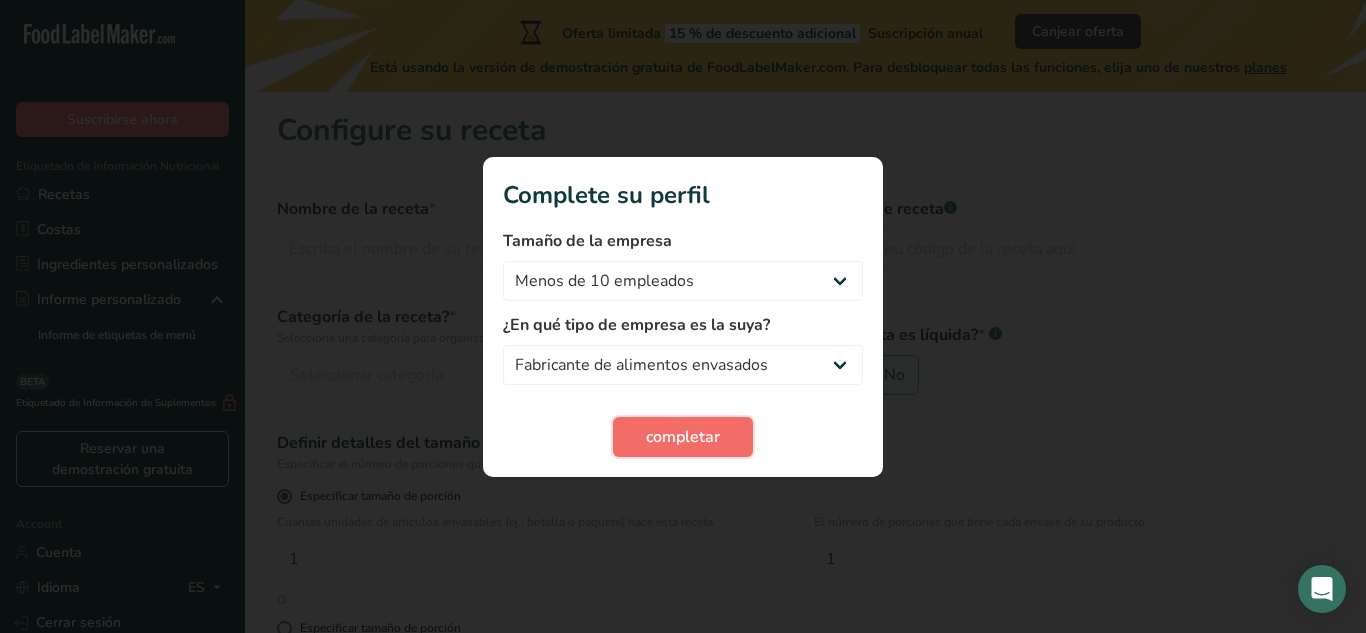 click on "completar" at bounding box center (683, 437) 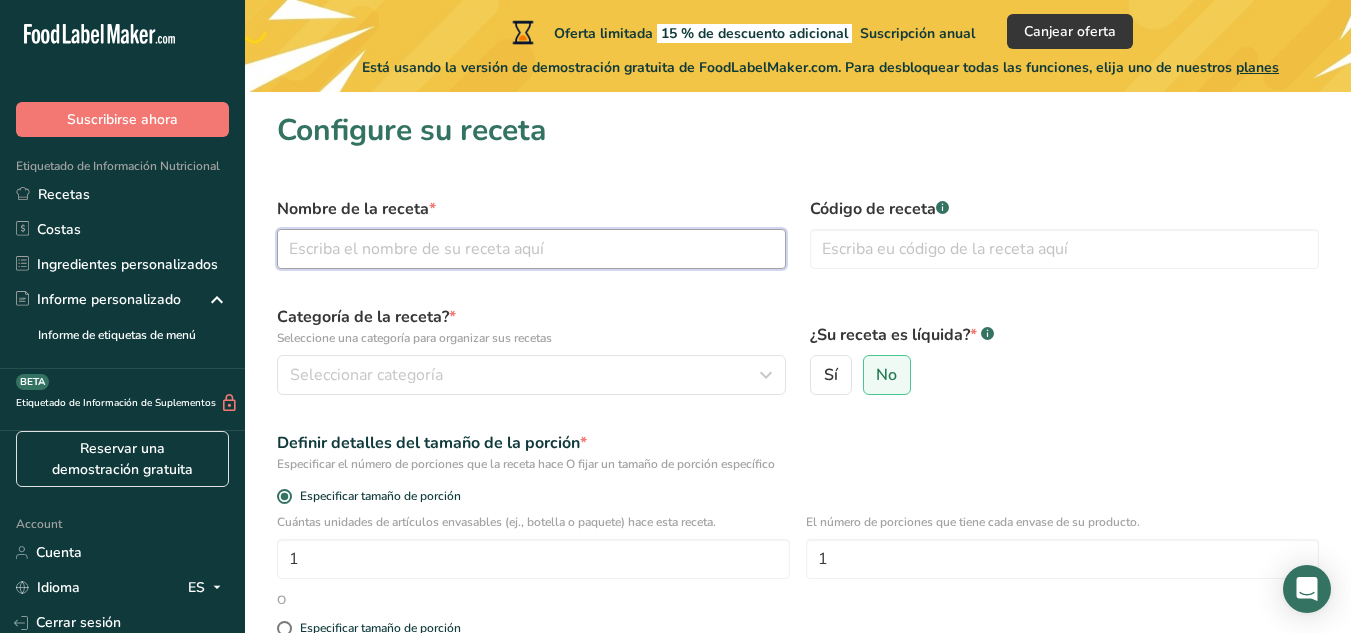 click at bounding box center [531, 249] 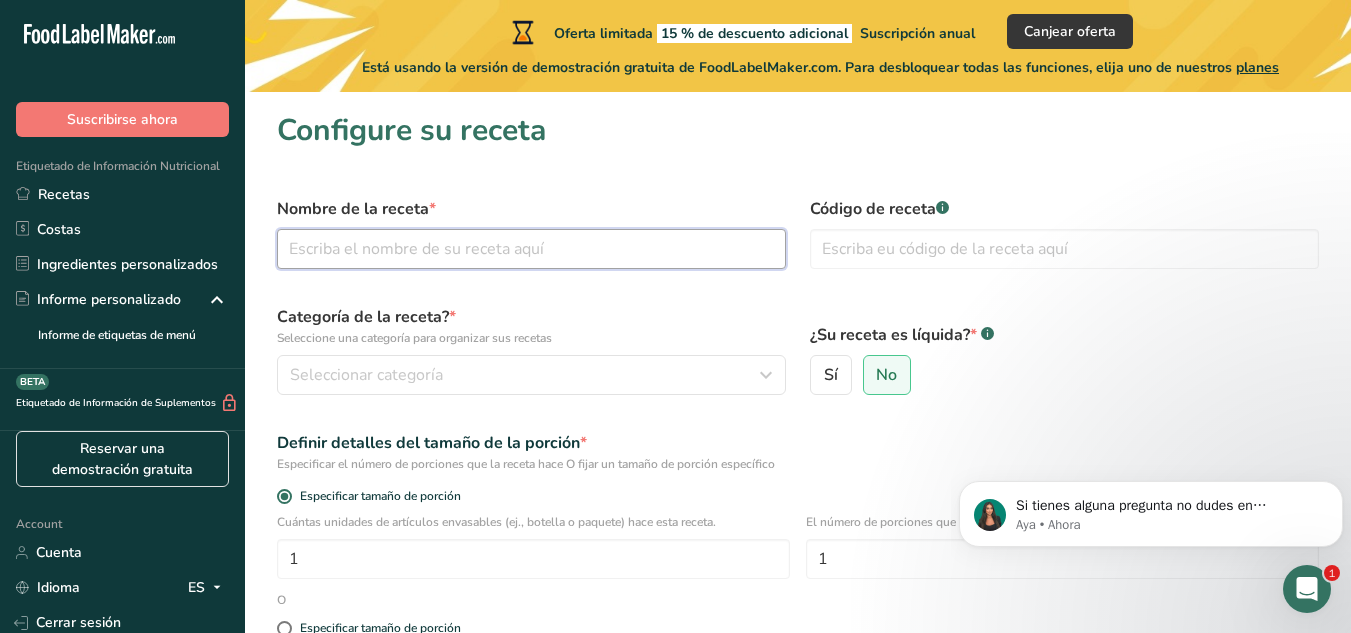 scroll, scrollTop: 0, scrollLeft: 0, axis: both 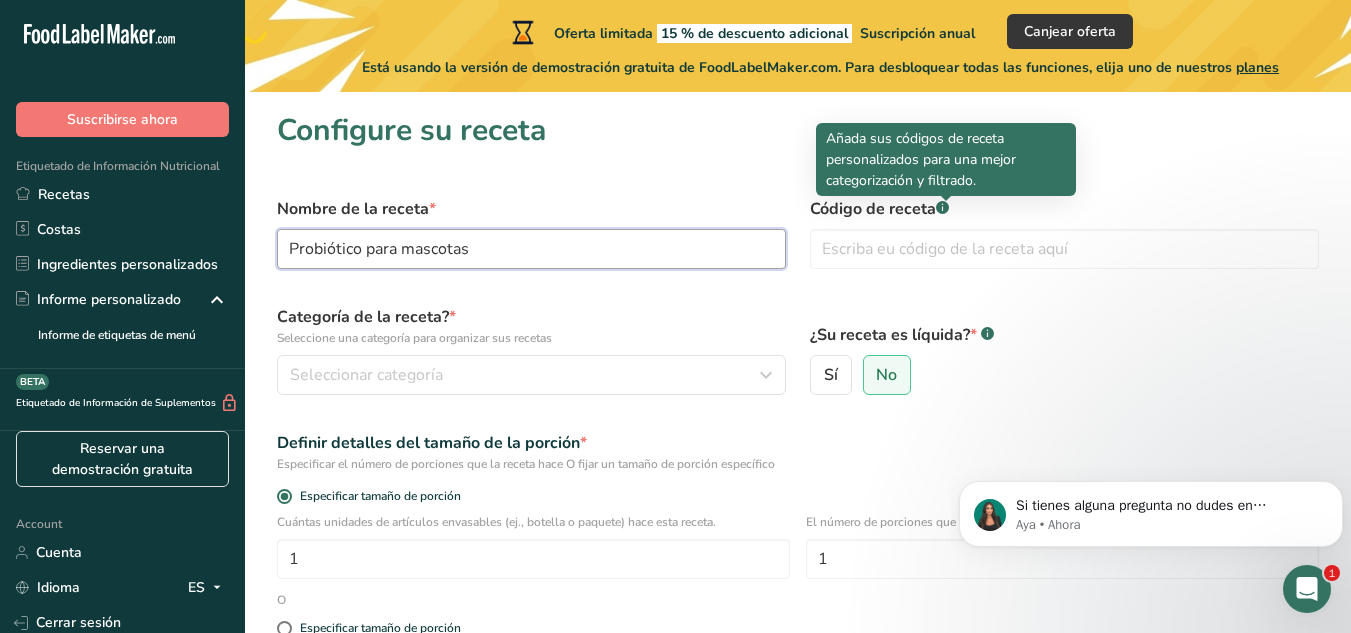 type on "Probiótico para mascotas" 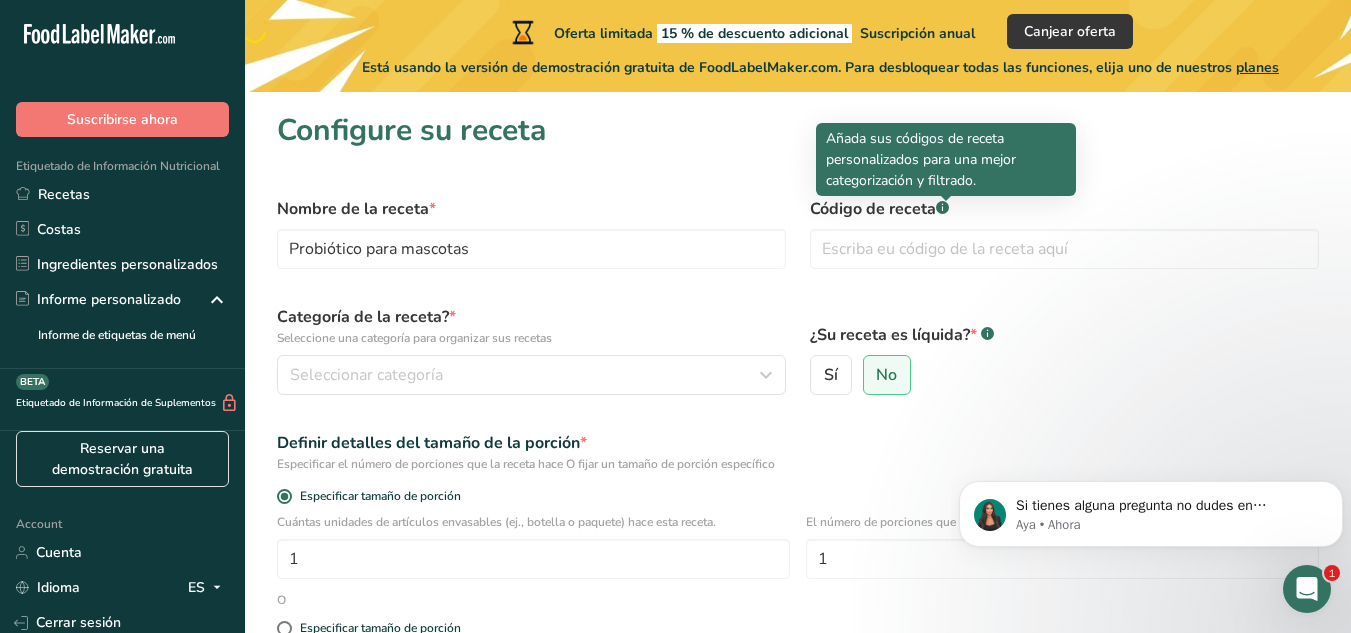 click 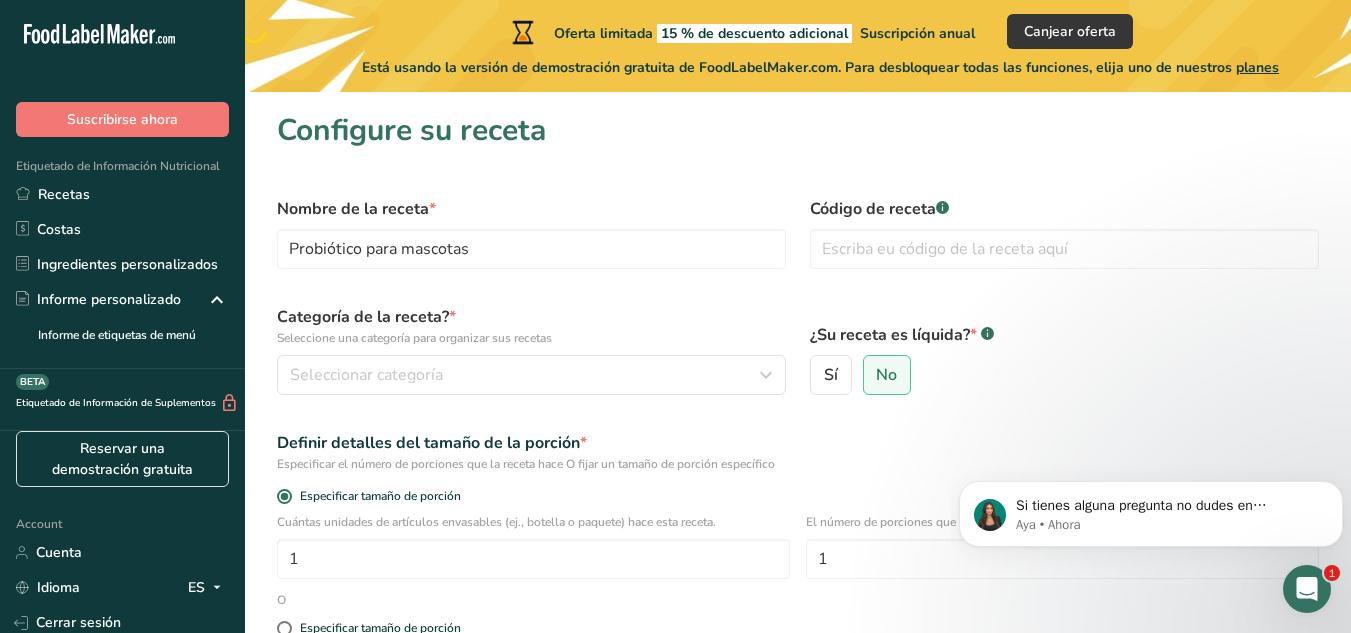 click 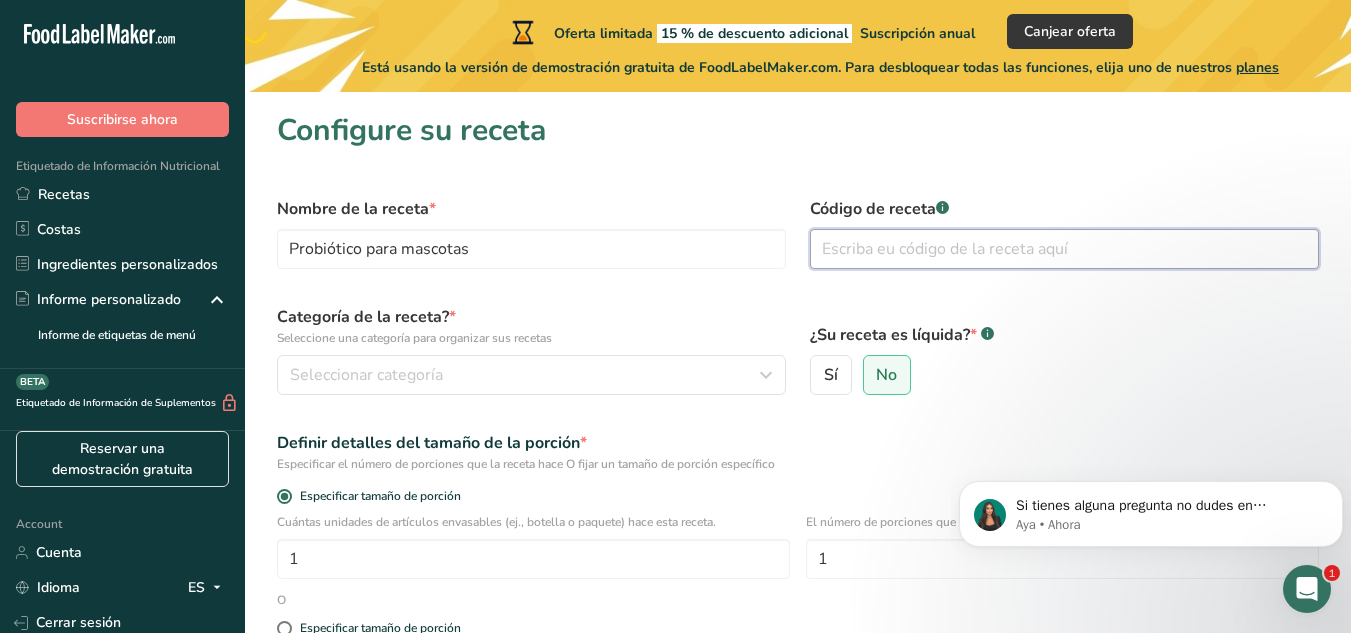 click at bounding box center (1064, 249) 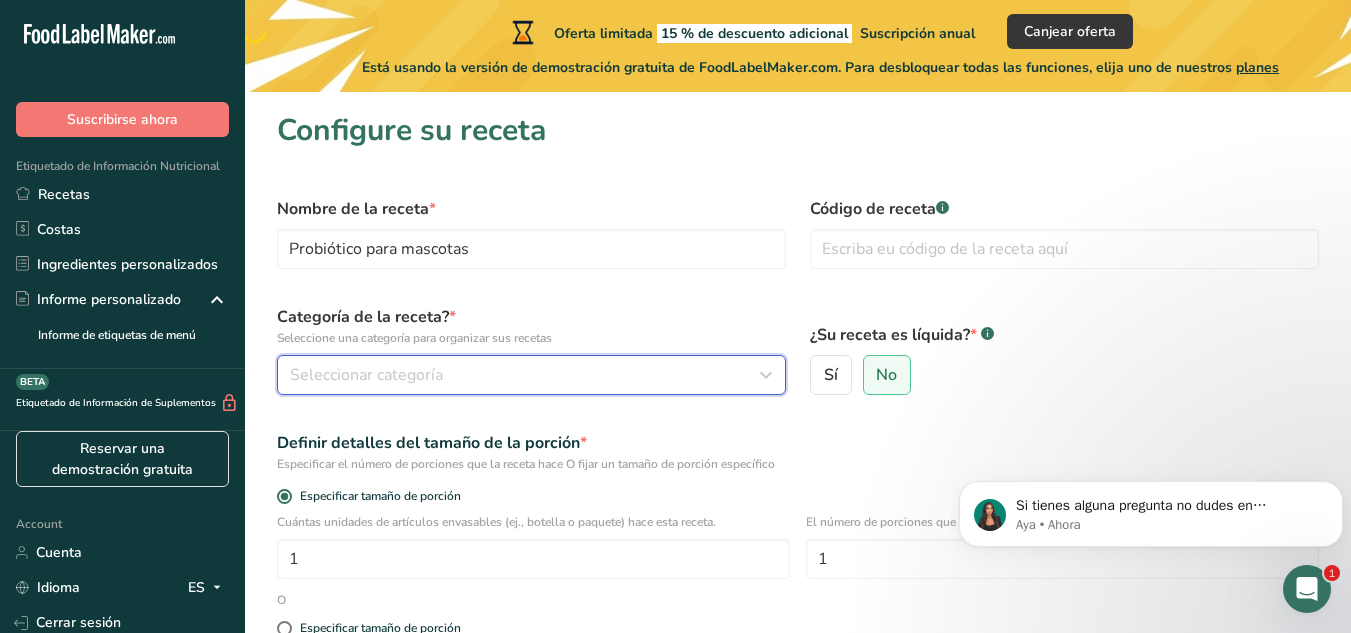 click on "Seleccionar categoría" at bounding box center (525, 375) 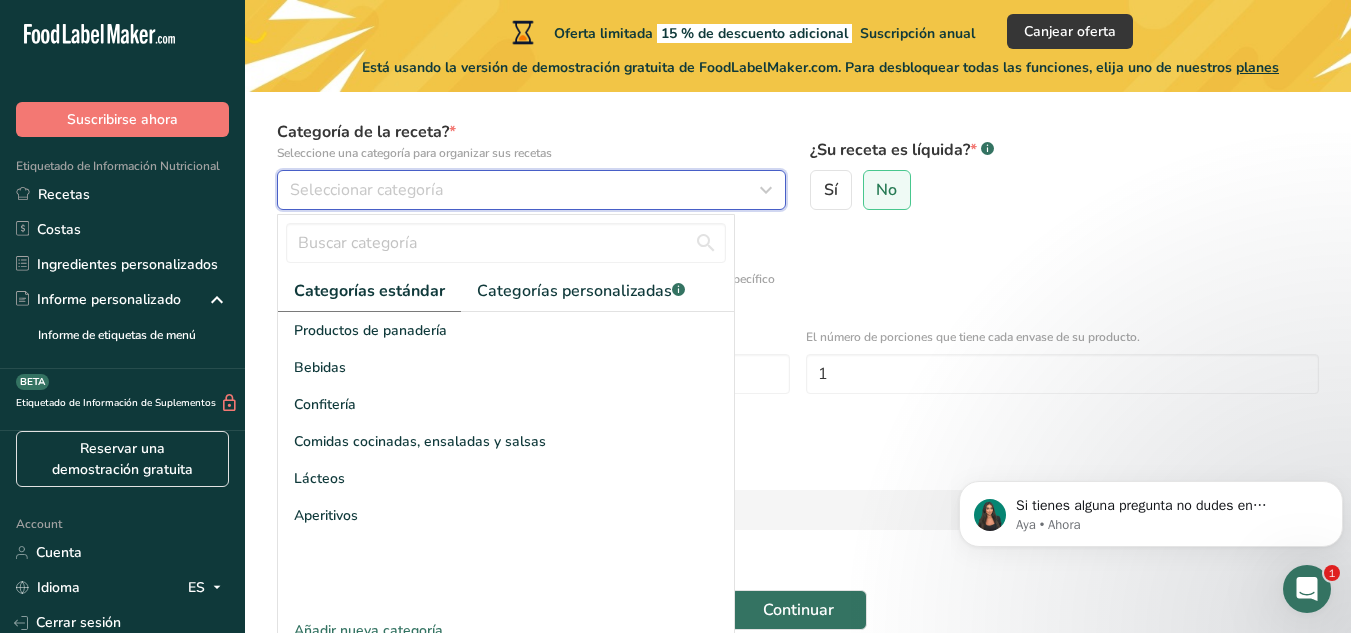 scroll, scrollTop: 186, scrollLeft: 0, axis: vertical 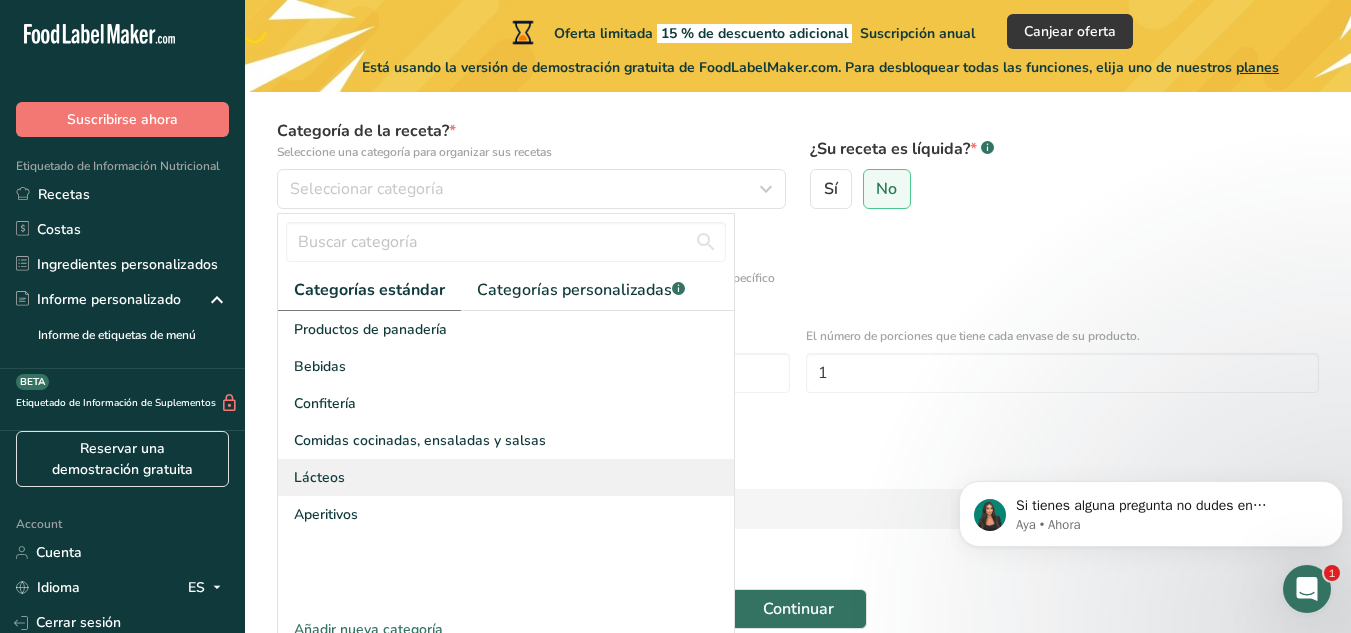 drag, startPoint x: 526, startPoint y: 369, endPoint x: 583, endPoint y: 488, distance: 131.94696 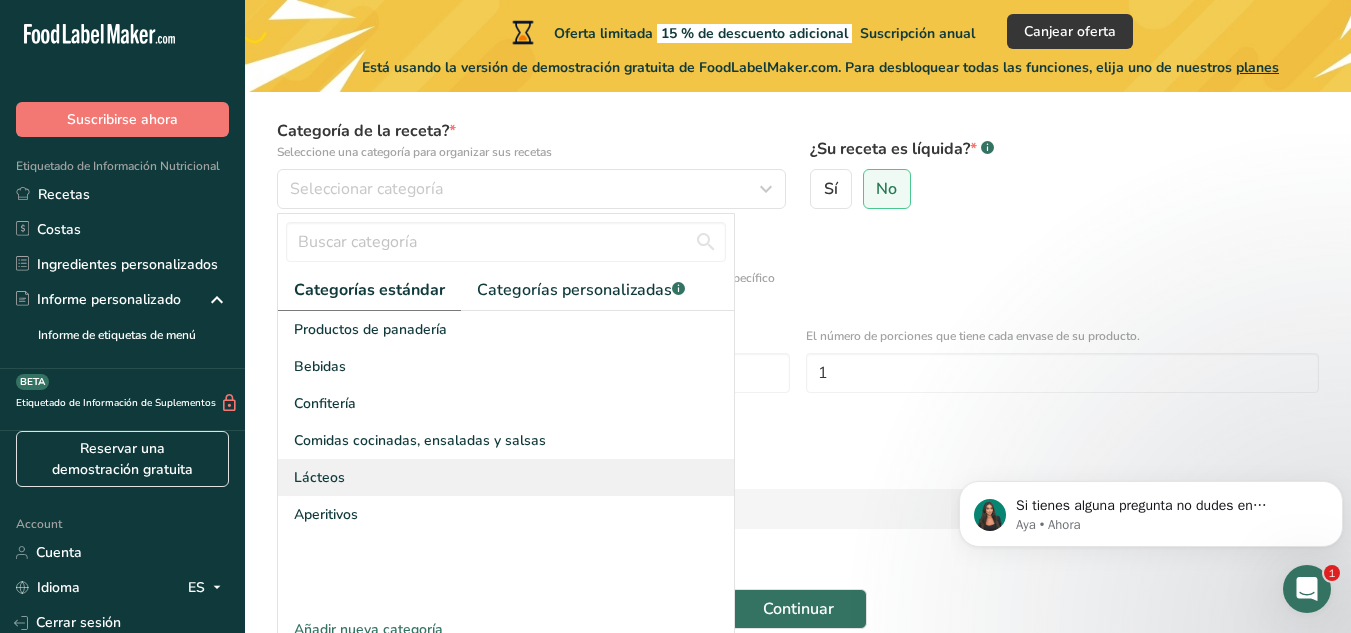 click on "Productos de panadería
Bebidas
Confitería
Comidas cocinadas, ensaladas y salsas
Lácteos
Aperitivos" at bounding box center (506, 461) 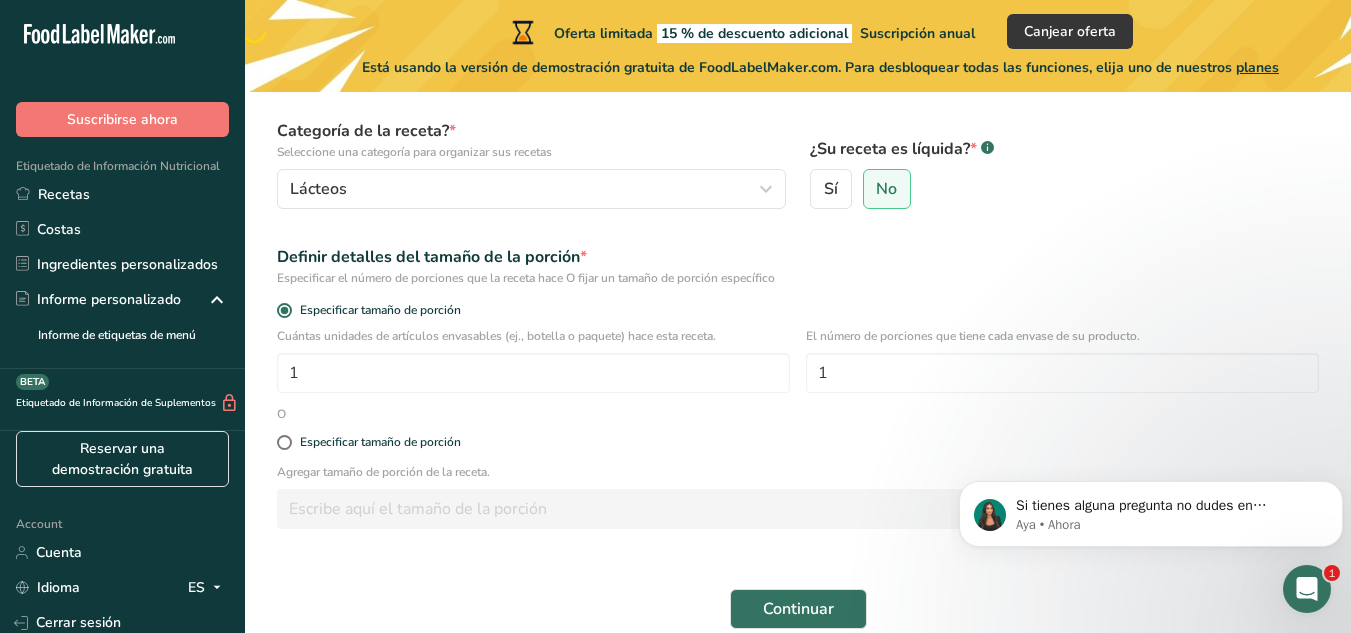 click on "Especificar el número de porciones que la receta hace O fijar un tamaño de porción específico" at bounding box center [798, 278] 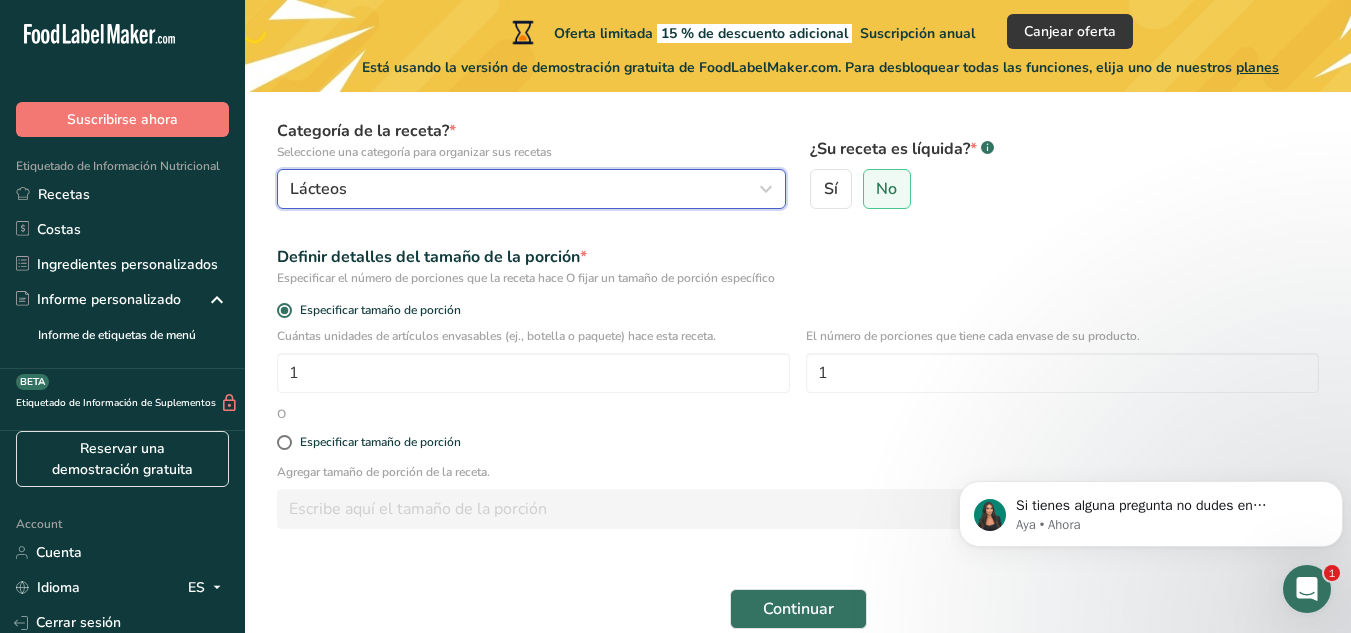 click on "Lácteos" at bounding box center [525, 189] 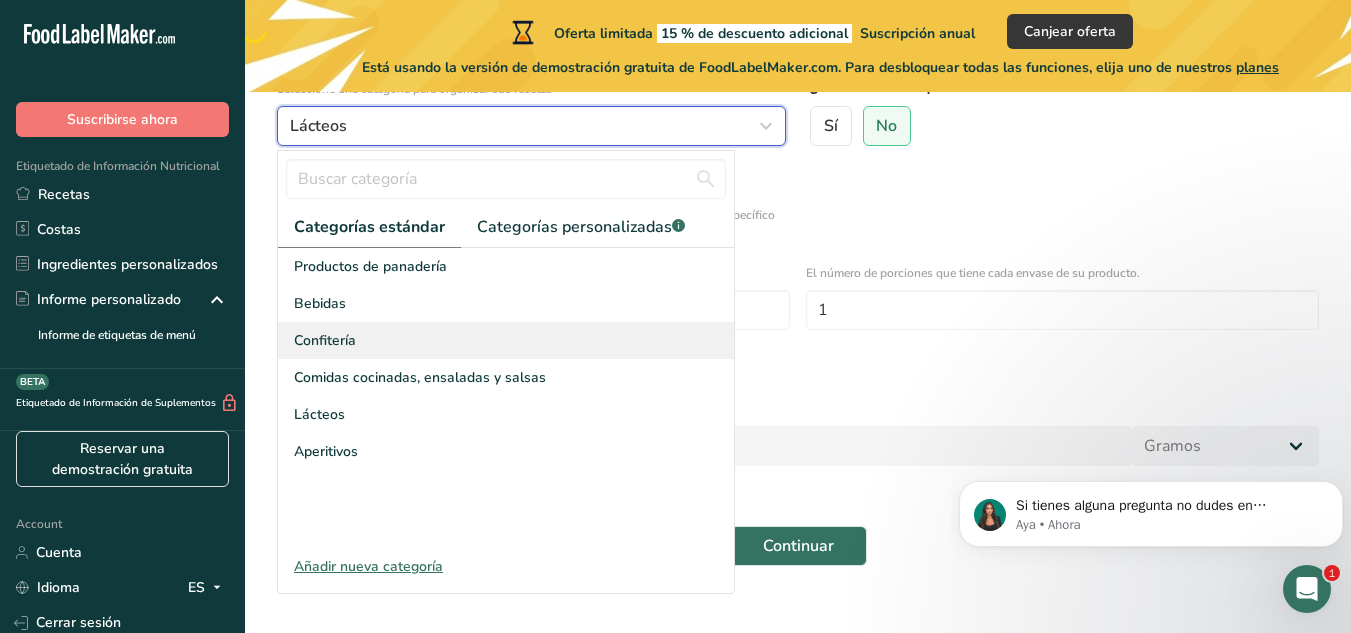 scroll, scrollTop: 248, scrollLeft: 0, axis: vertical 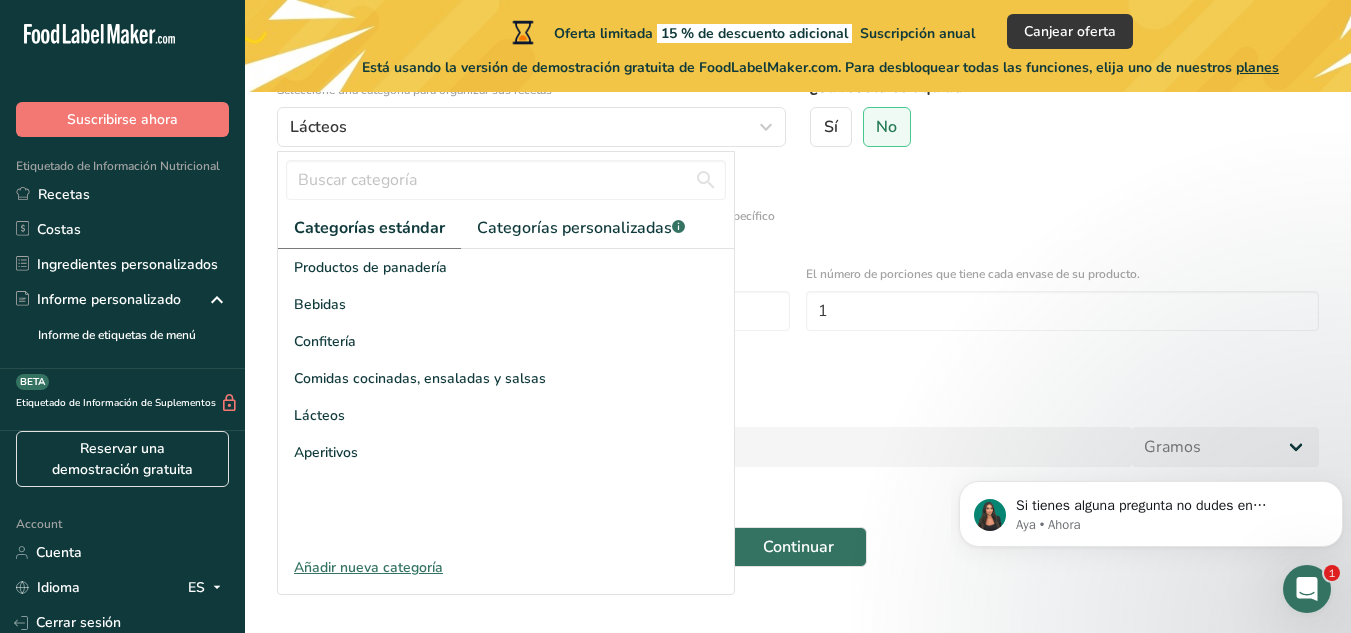 click on "Añadir nueva categoría" at bounding box center (506, 567) 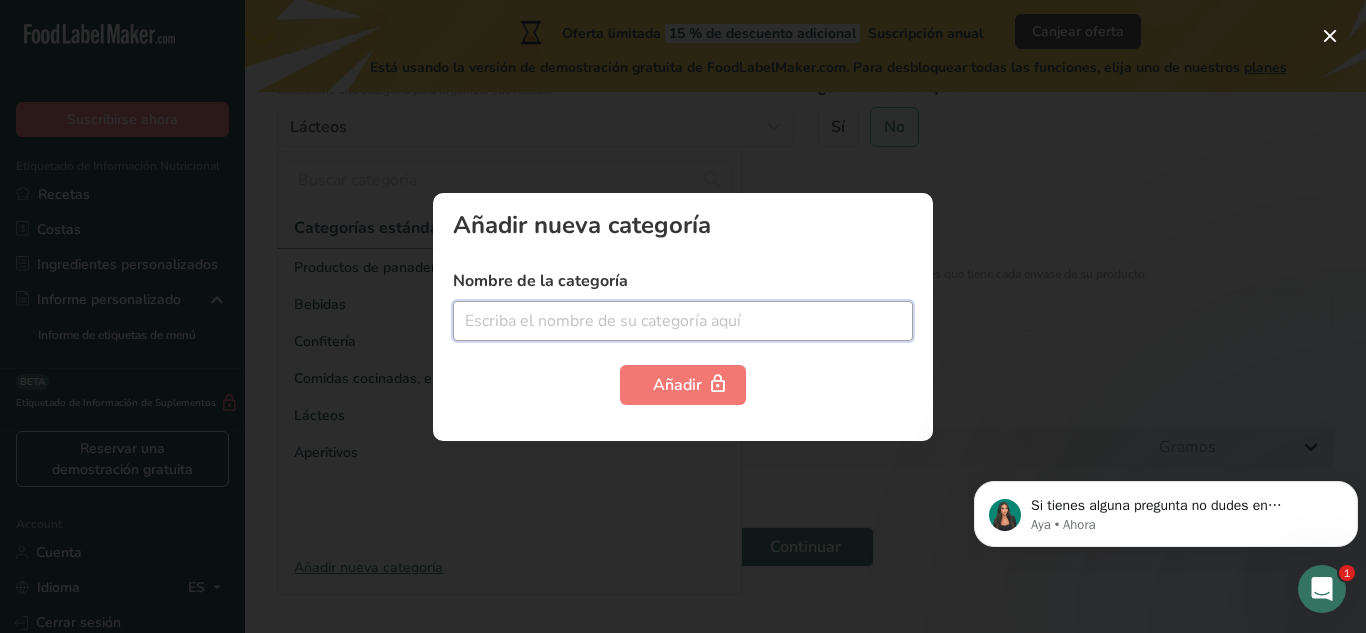 click at bounding box center [683, 321] 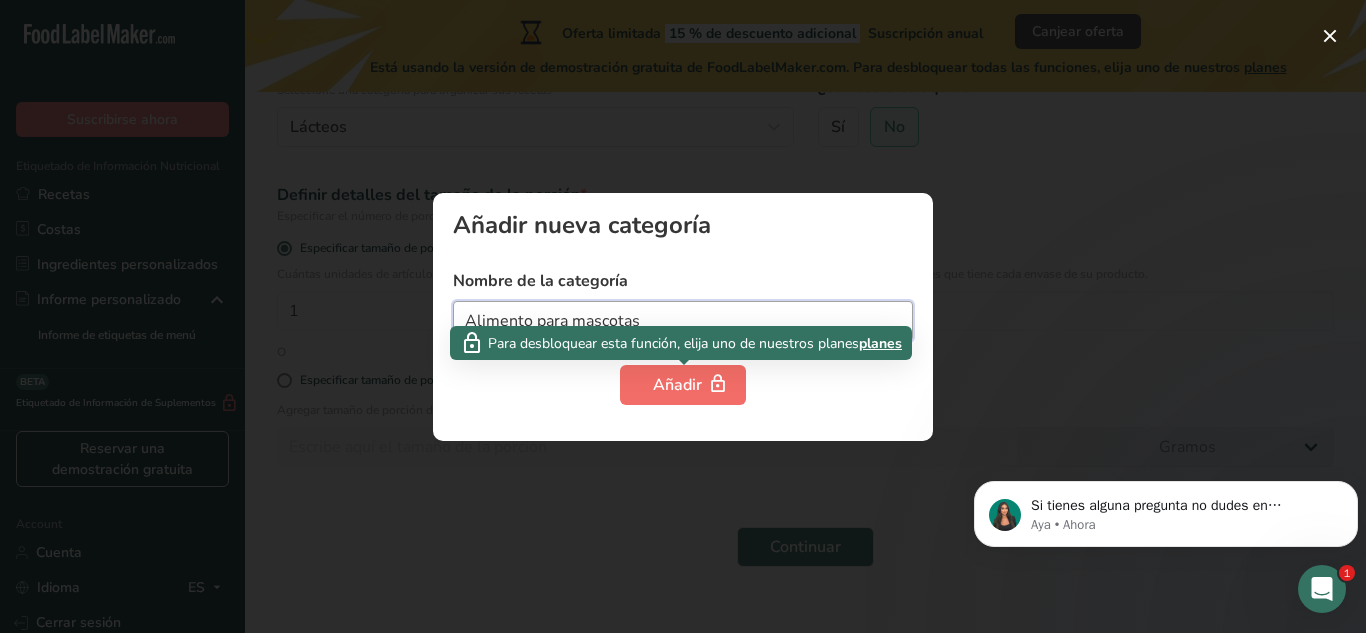 type on "Alimento para mascotas" 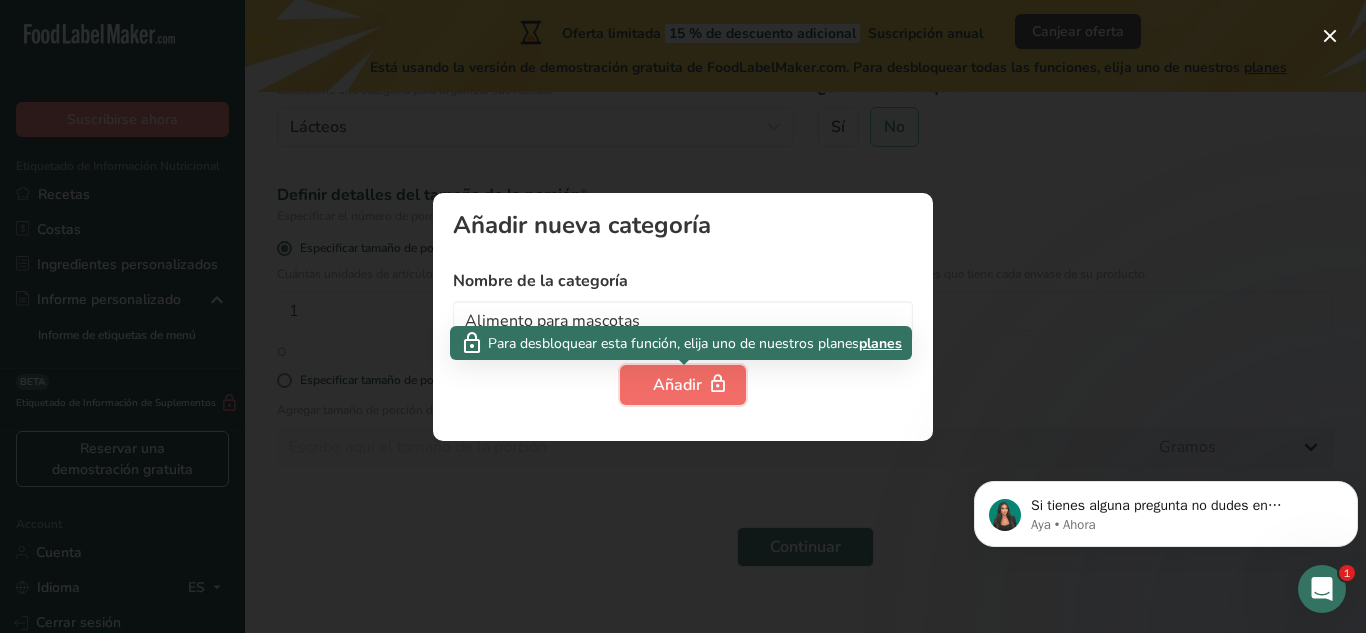 click on "Añadir" at bounding box center (683, 385) 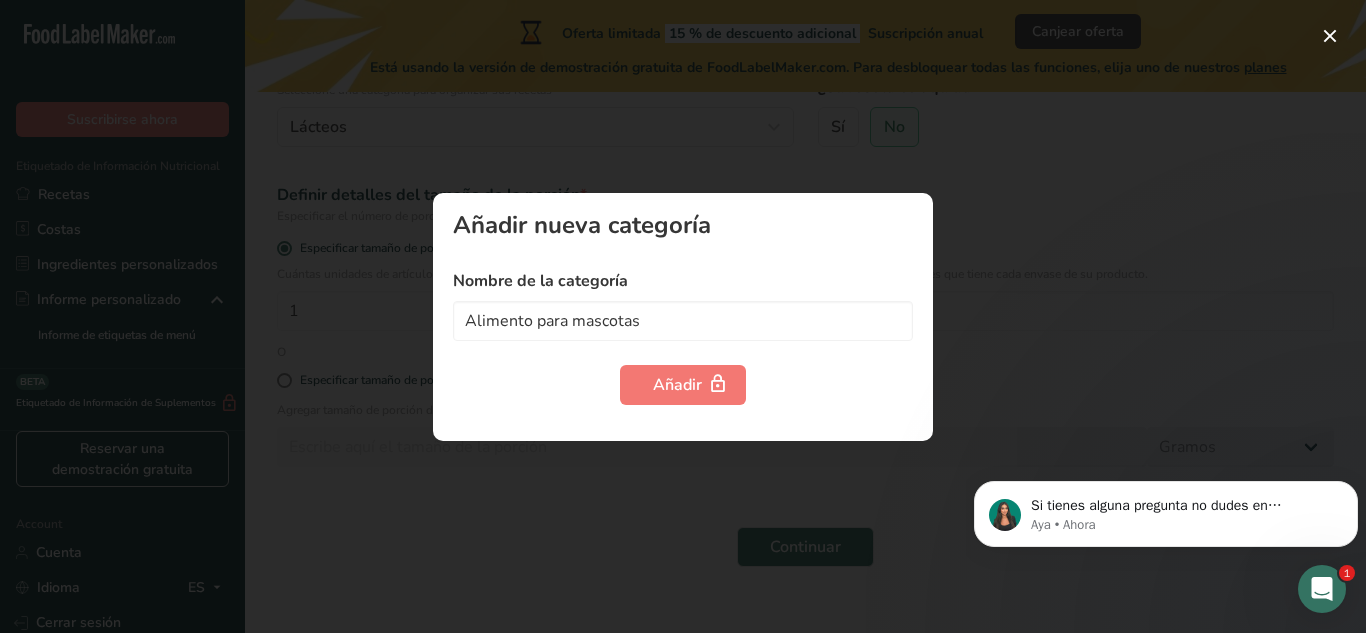 click at bounding box center (683, 316) 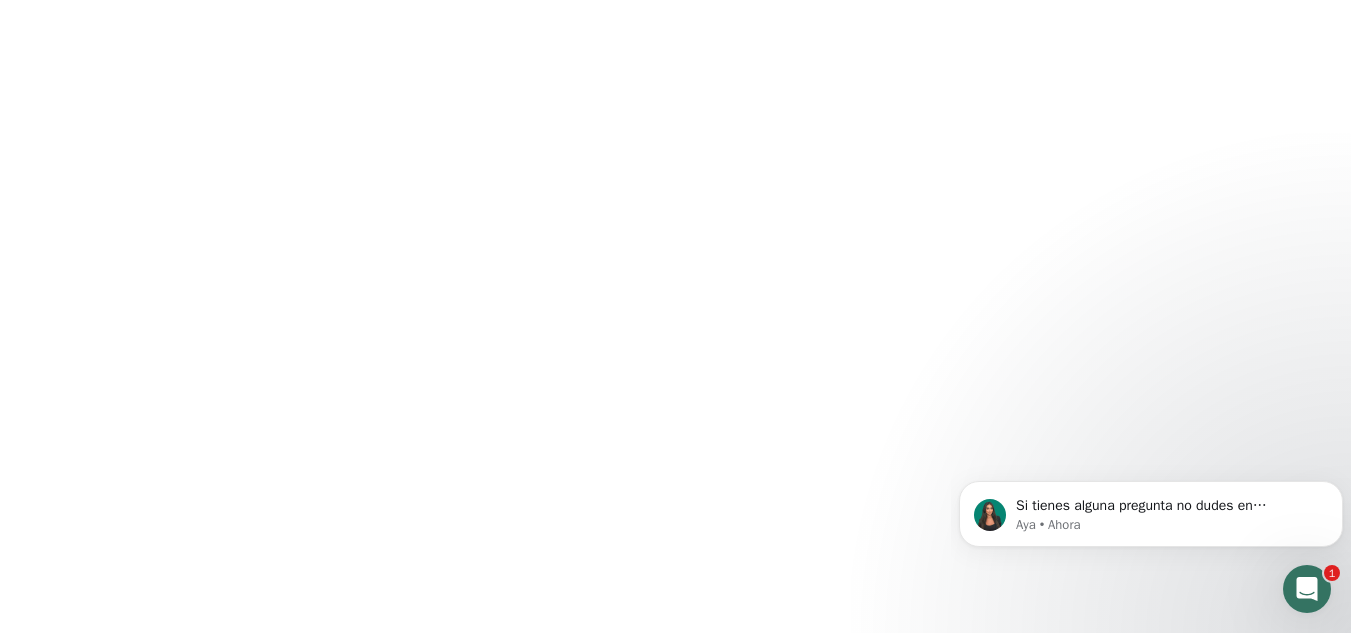 scroll, scrollTop: 0, scrollLeft: 0, axis: both 